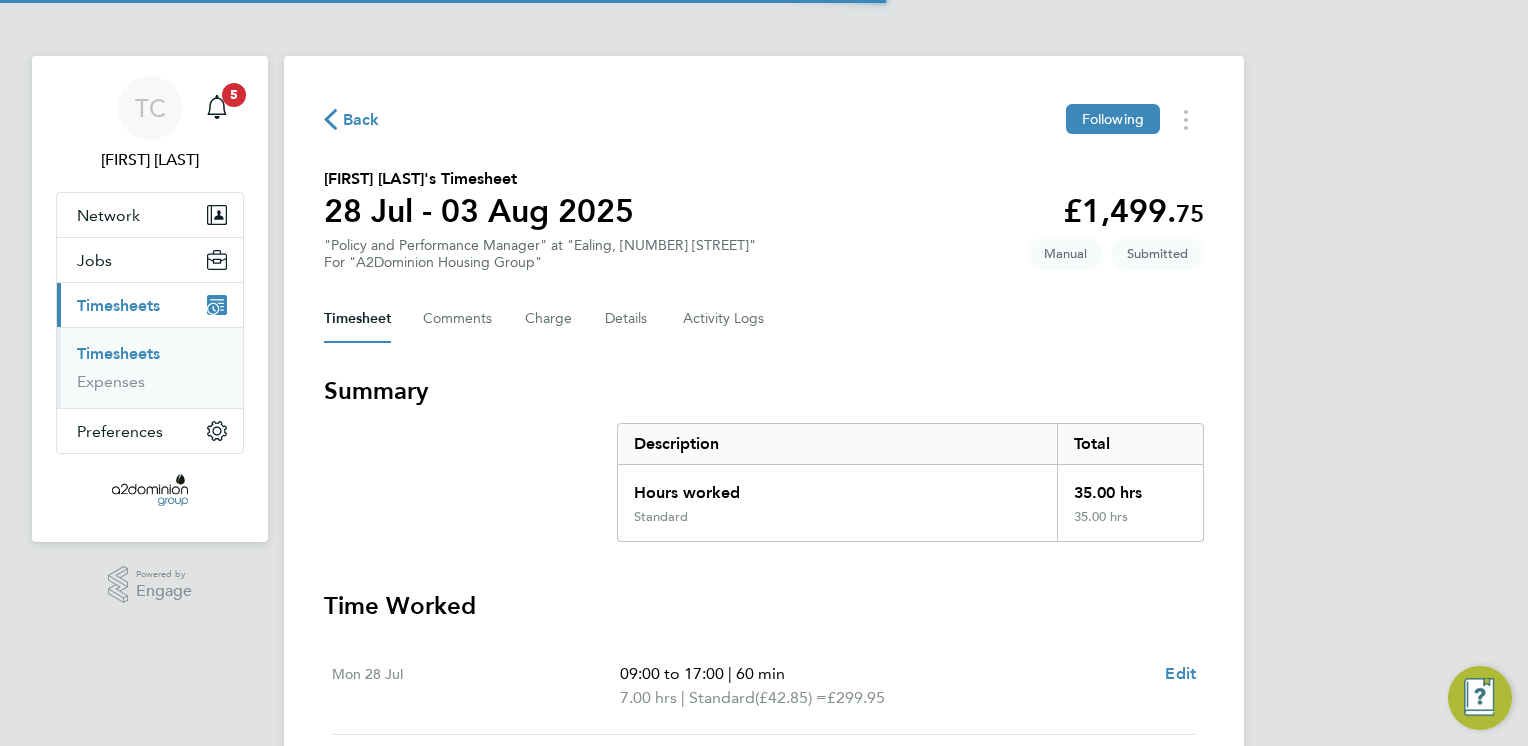 scroll, scrollTop: 0, scrollLeft: 0, axis: both 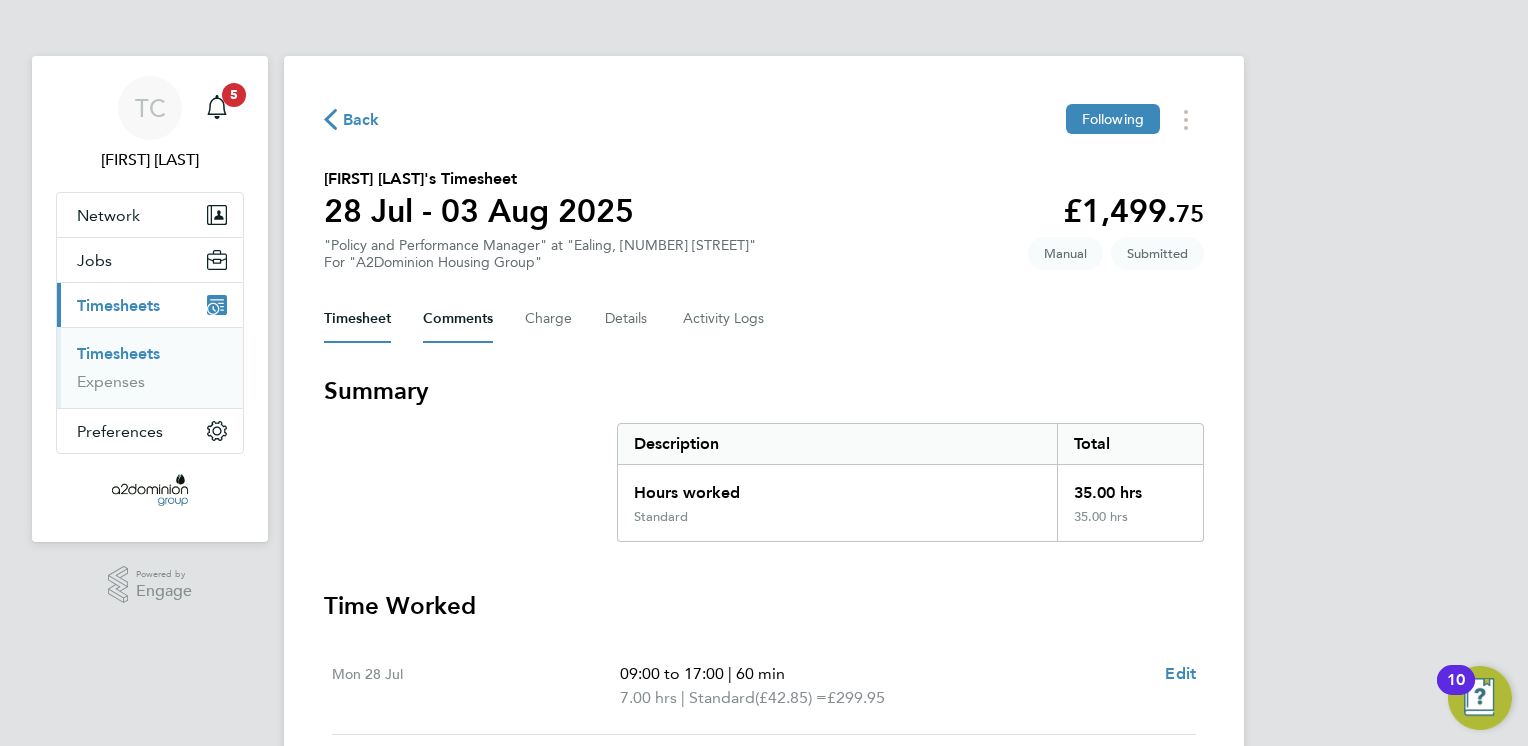 click on "Comments" at bounding box center [458, 319] 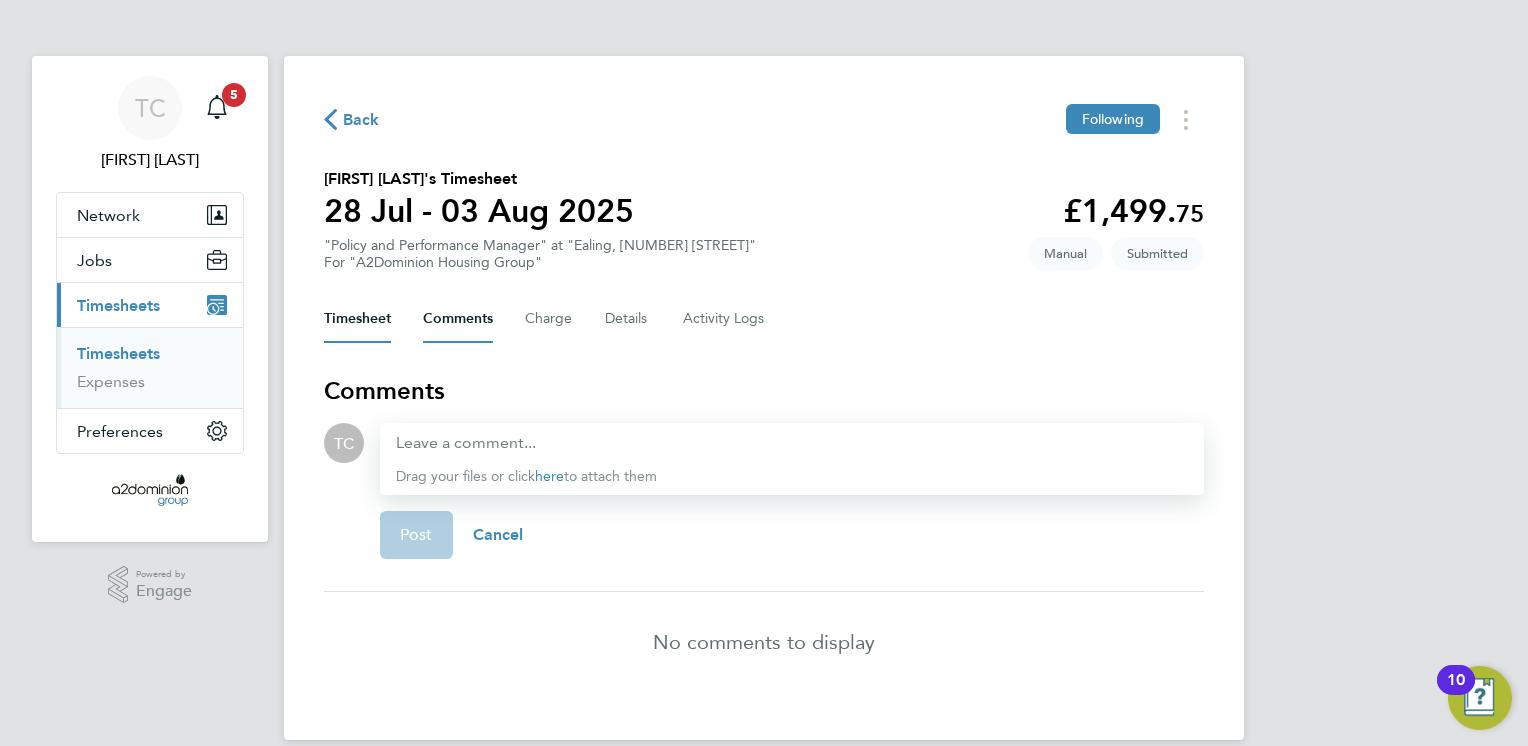 click on "Timesheet" at bounding box center (357, 319) 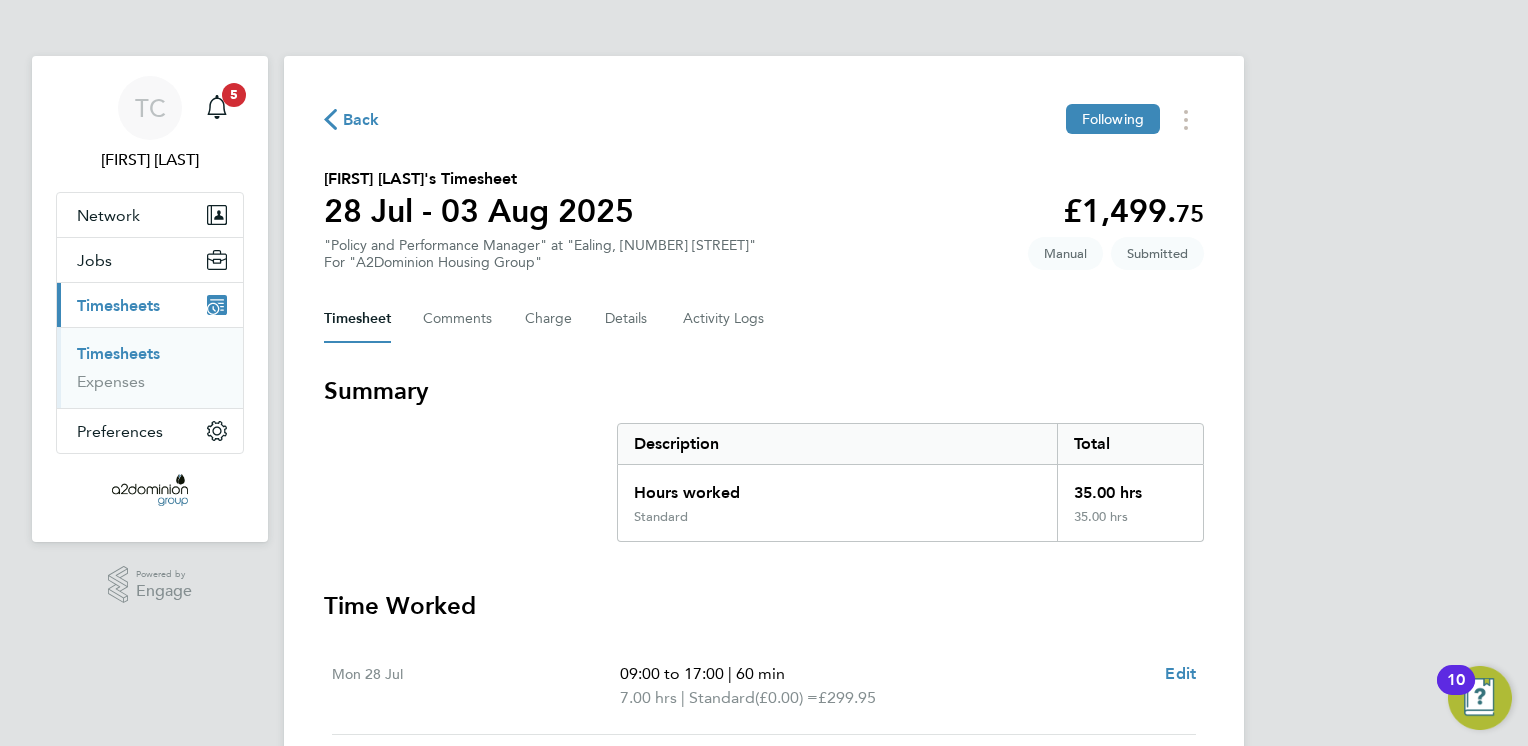 click on "Timesheets" at bounding box center [118, 353] 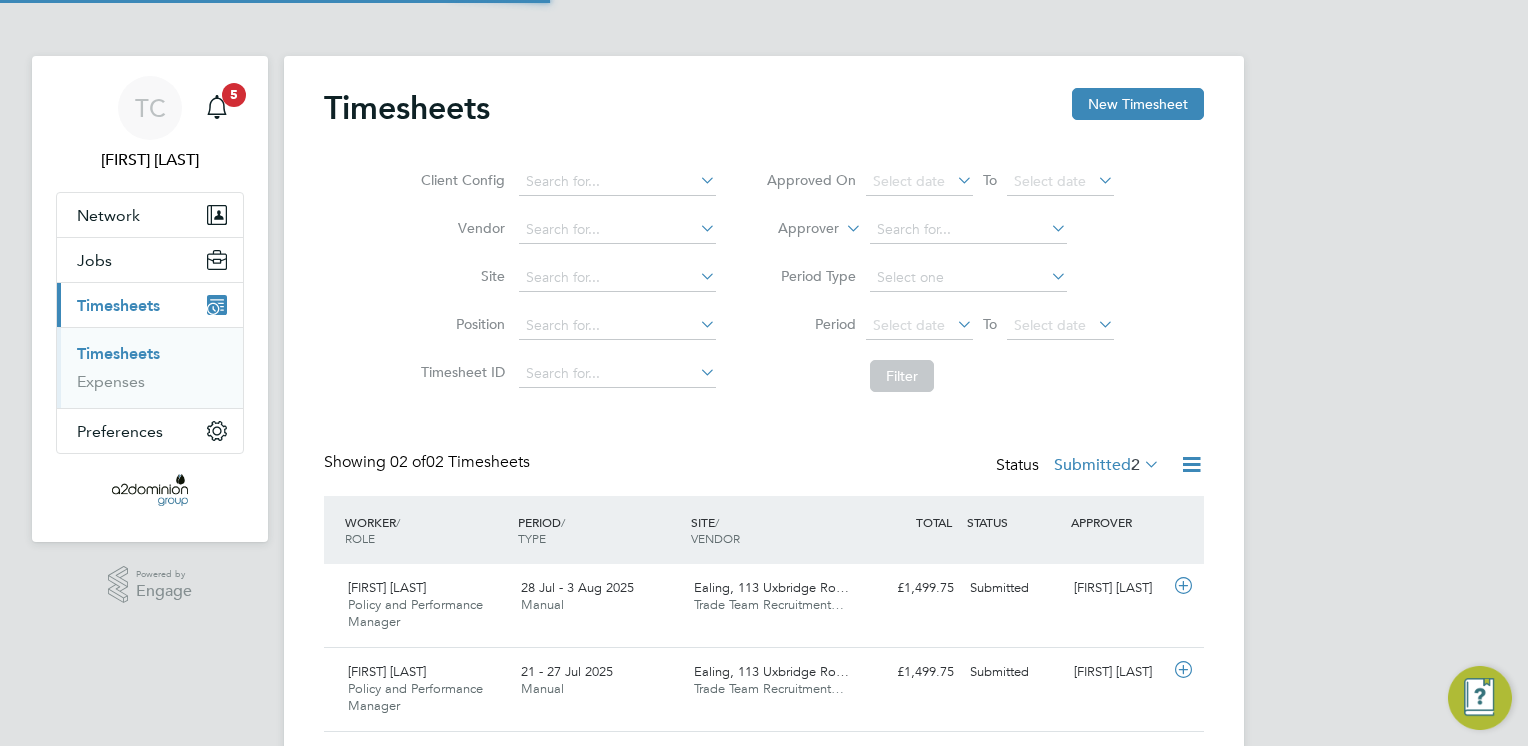 scroll, scrollTop: 10, scrollLeft: 10, axis: both 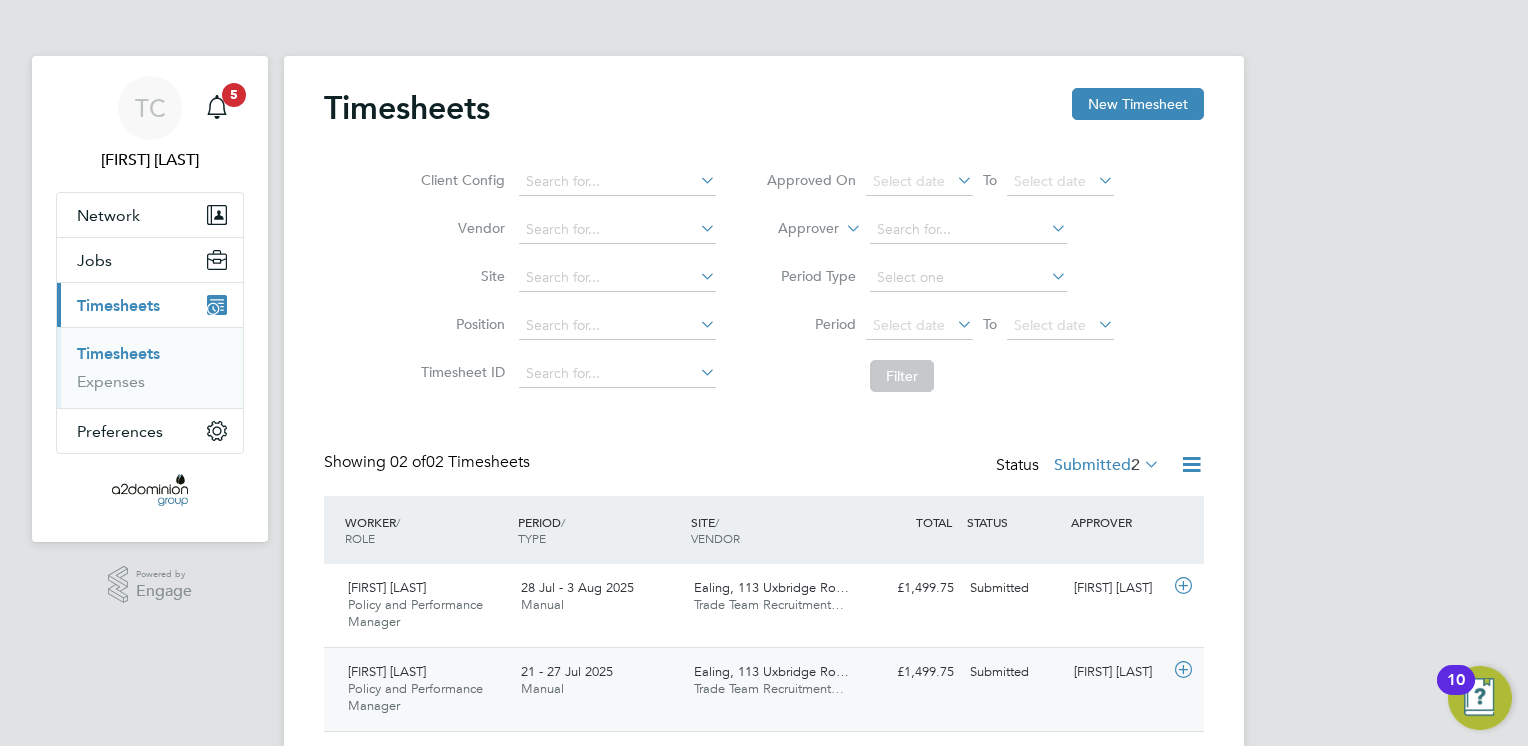 click on "Policy and Performance Manager" 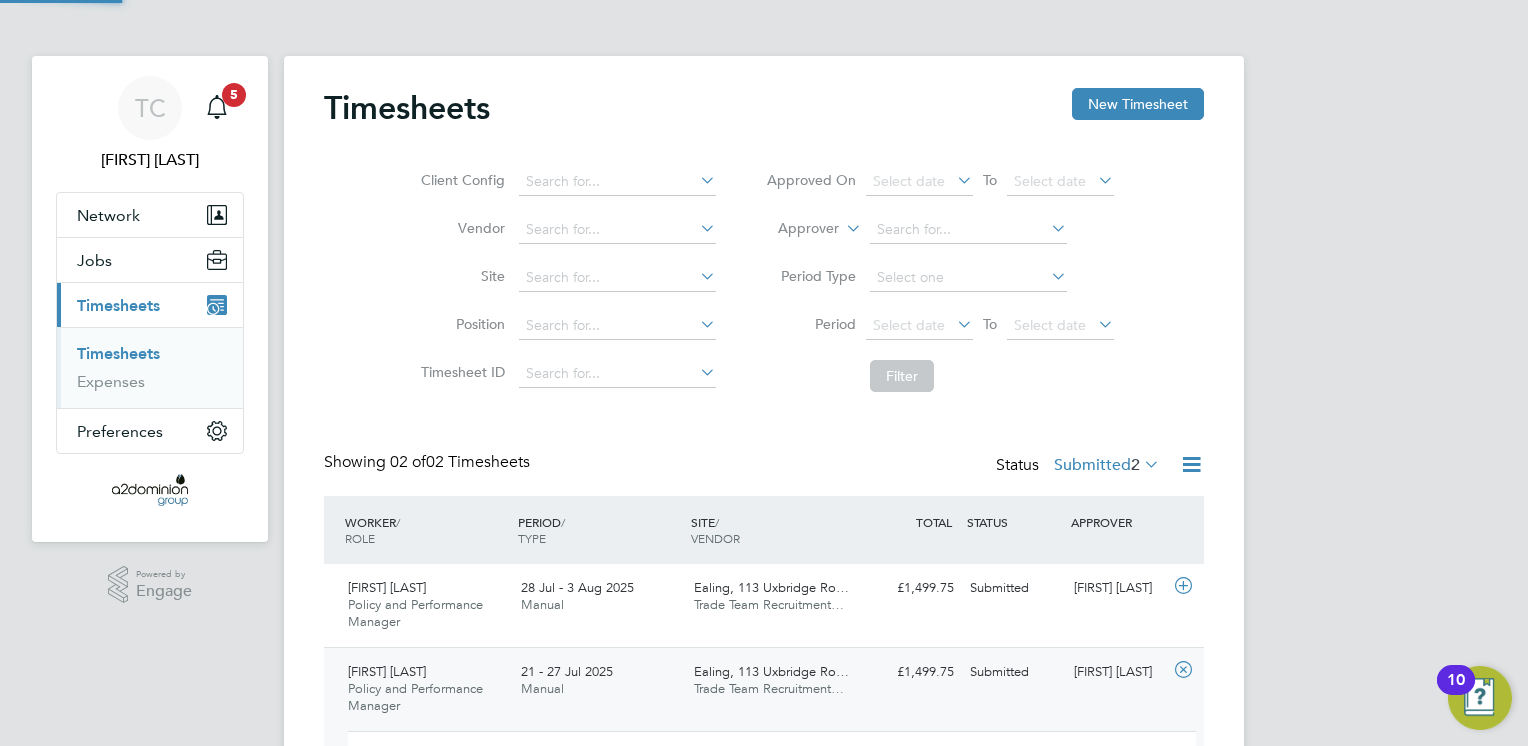 scroll, scrollTop: 9, scrollLeft: 9, axis: both 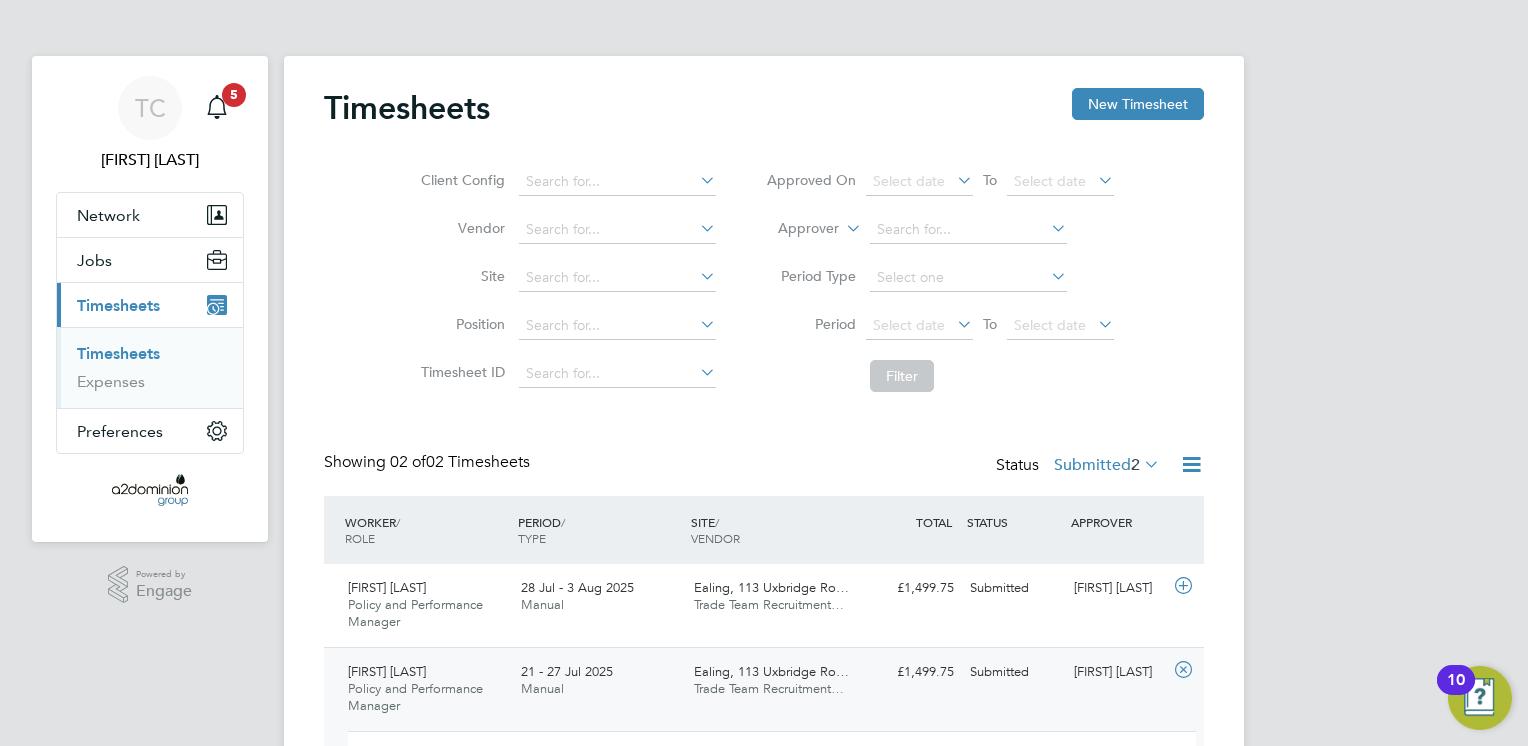 click on "Michael Stewart" 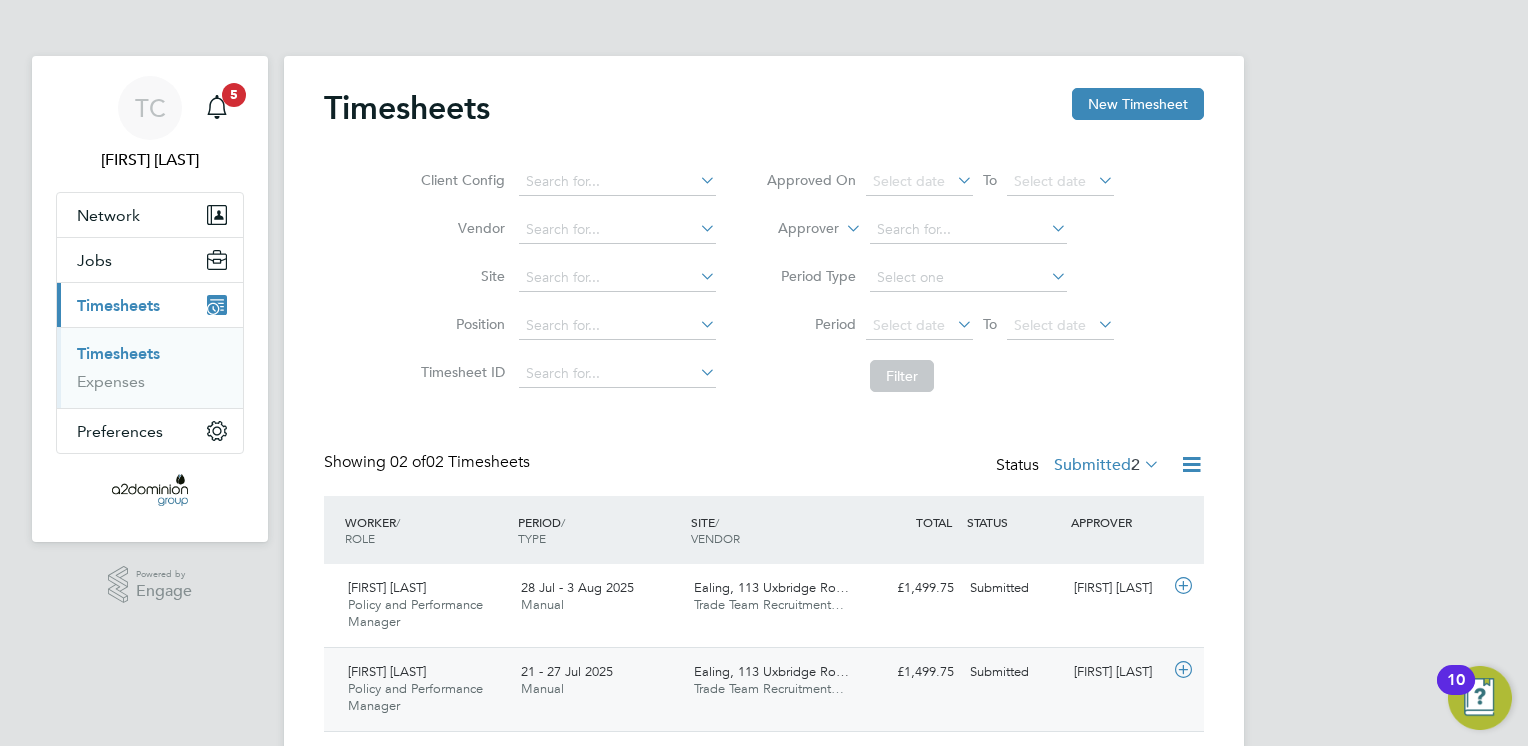 click on "Submitted" 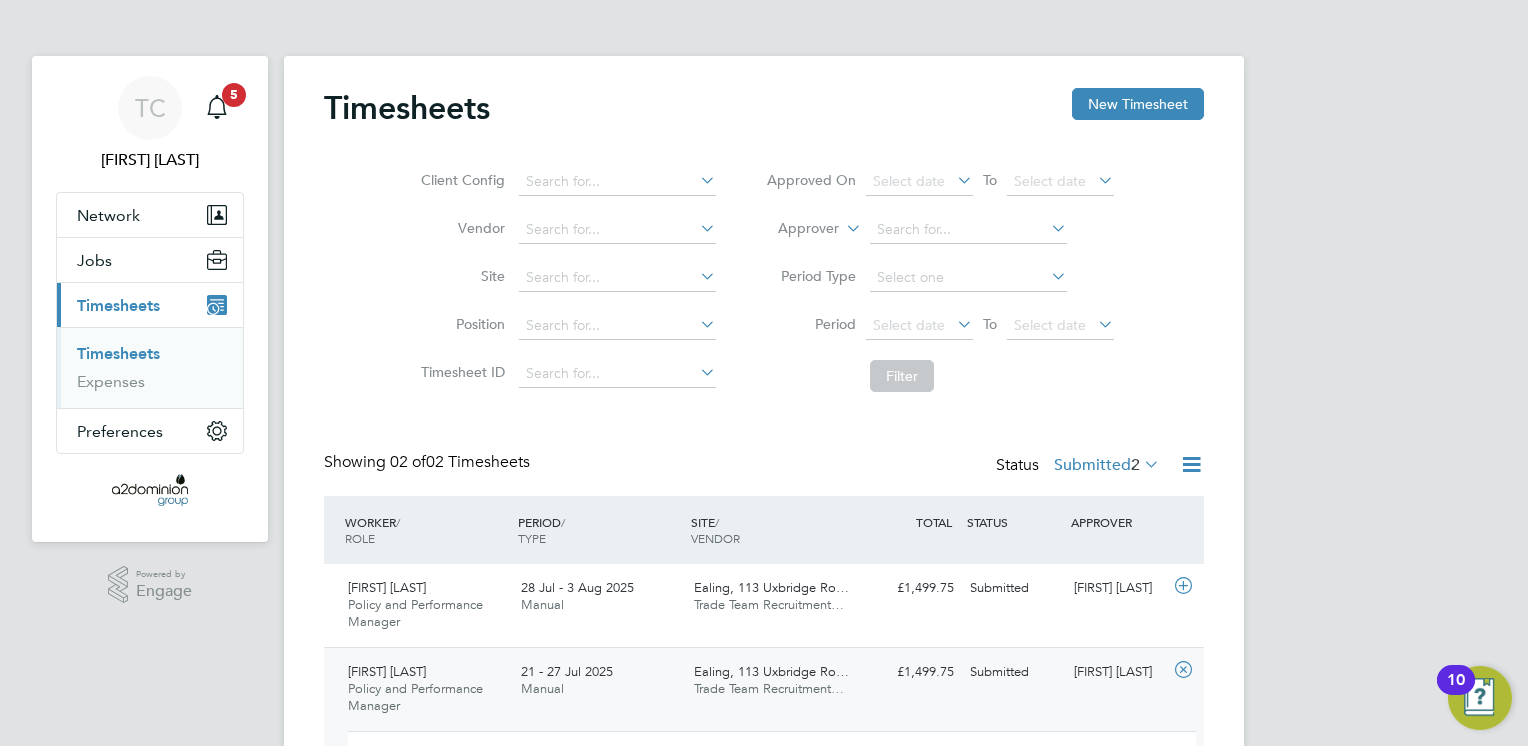 scroll, scrollTop: 9, scrollLeft: 9, axis: both 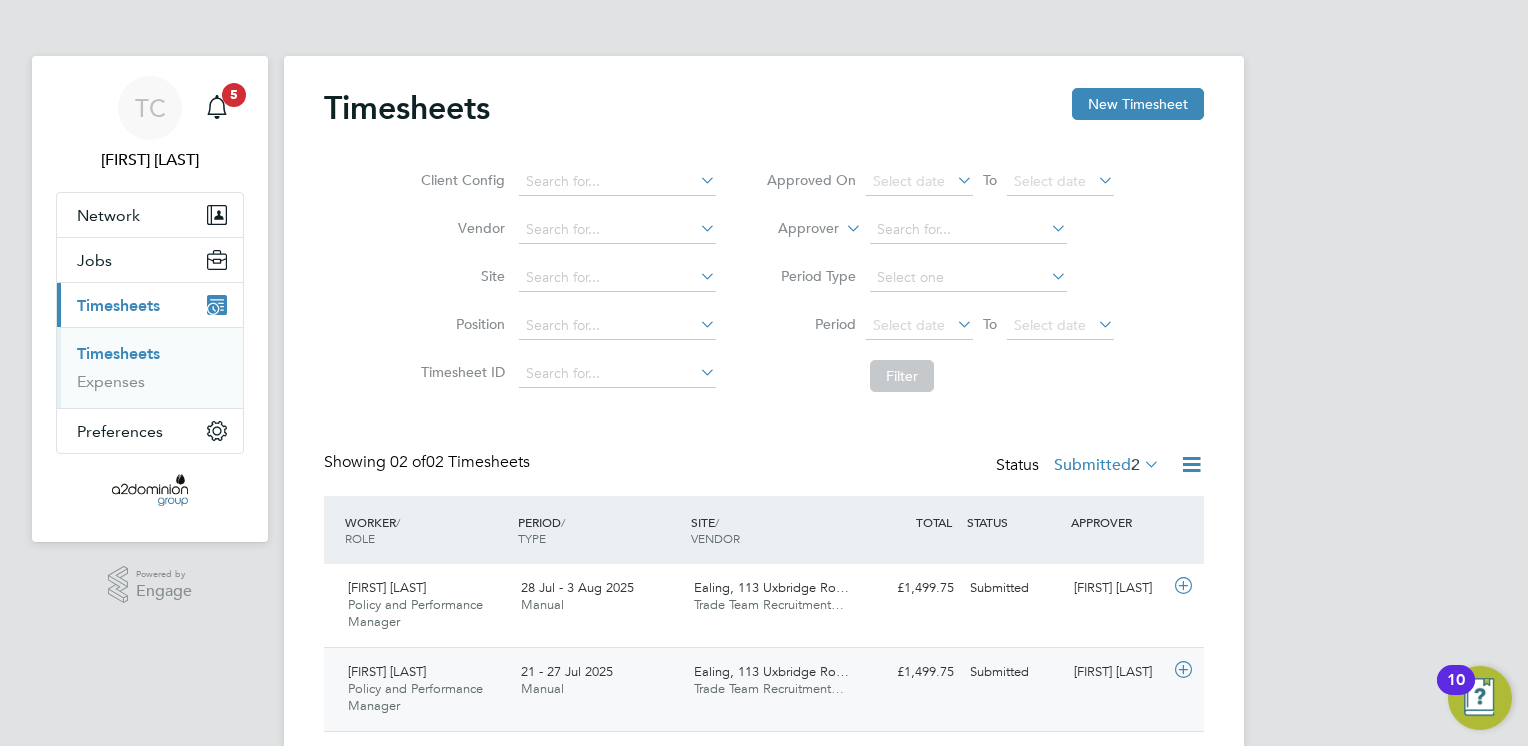 click on "Policy and Performance Manager" 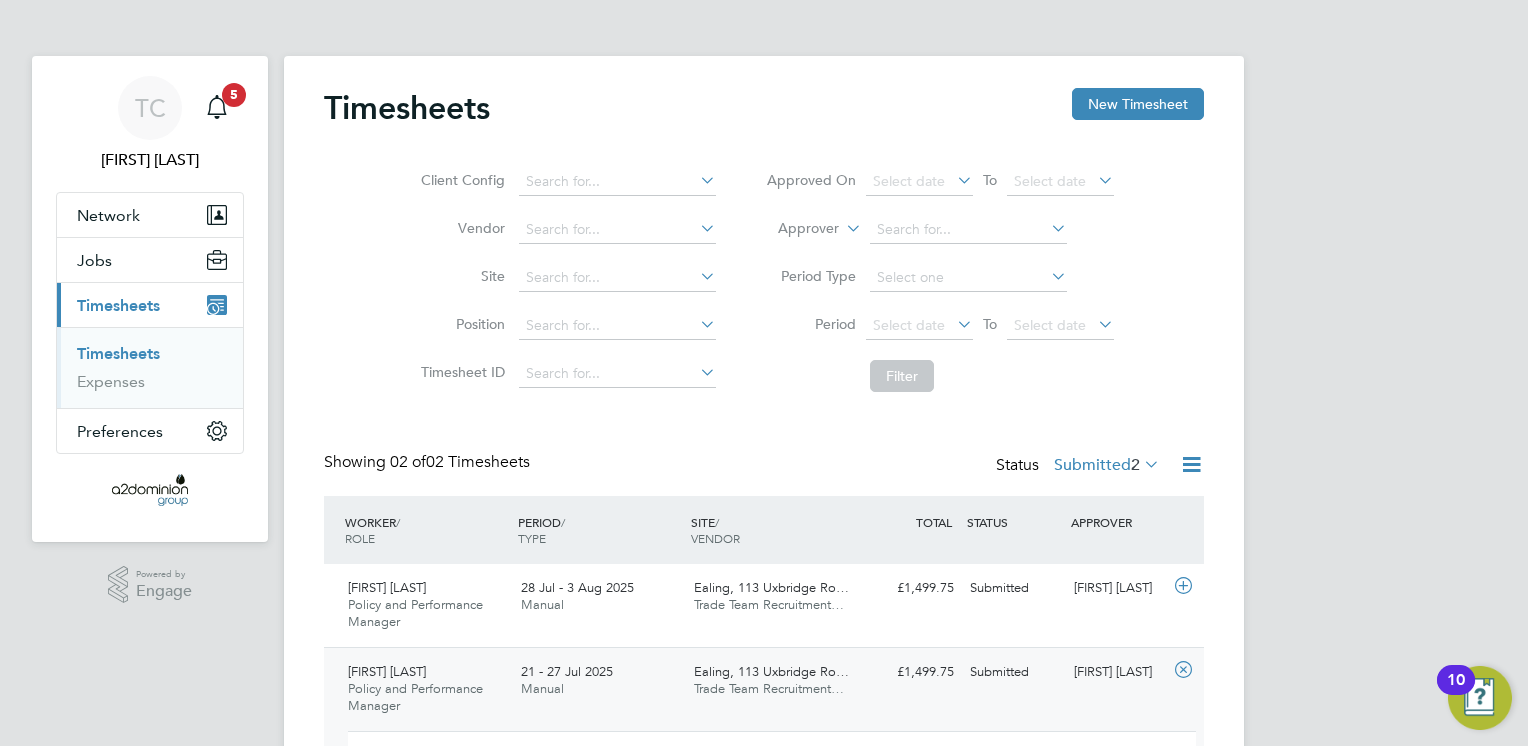 scroll, scrollTop: 9, scrollLeft: 9, axis: both 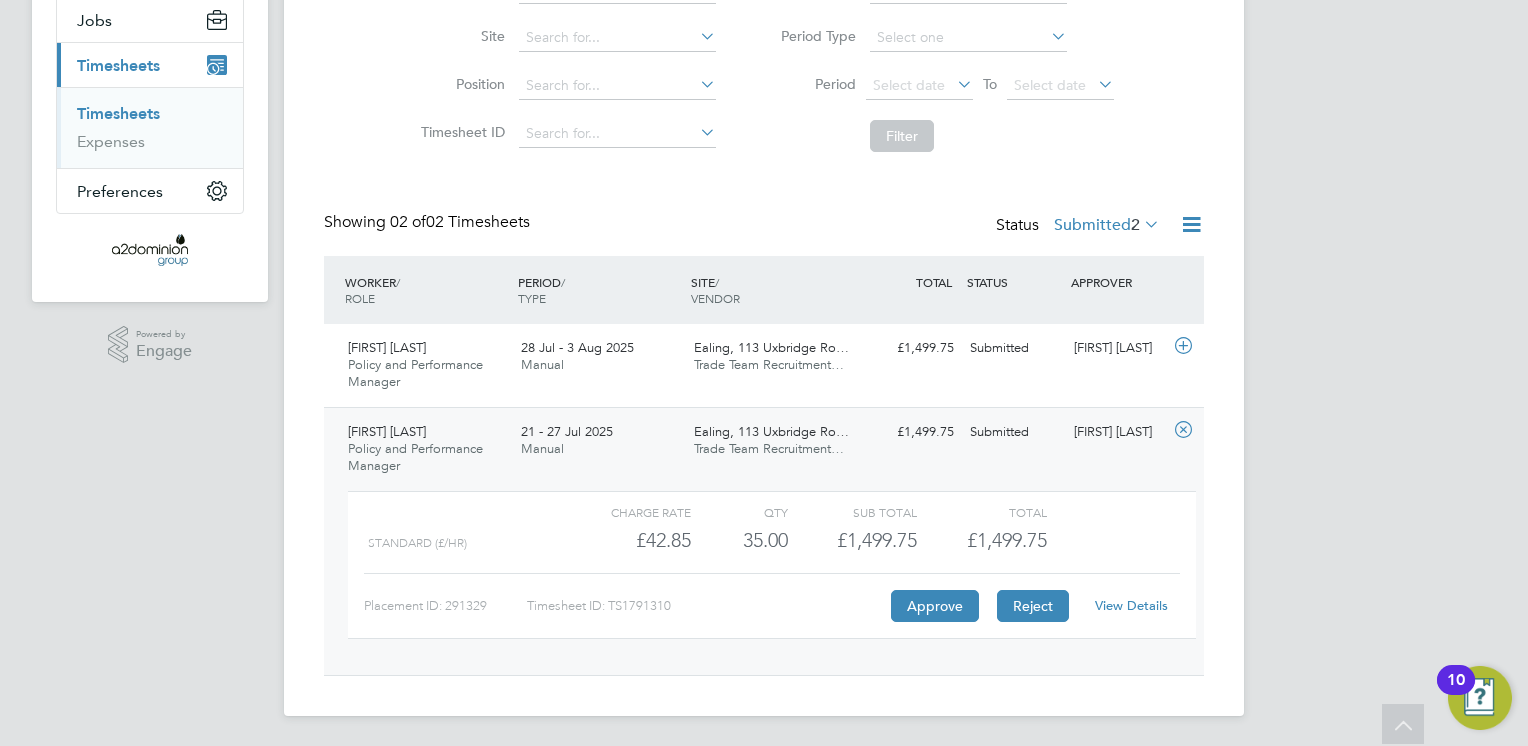 click on "Reject" 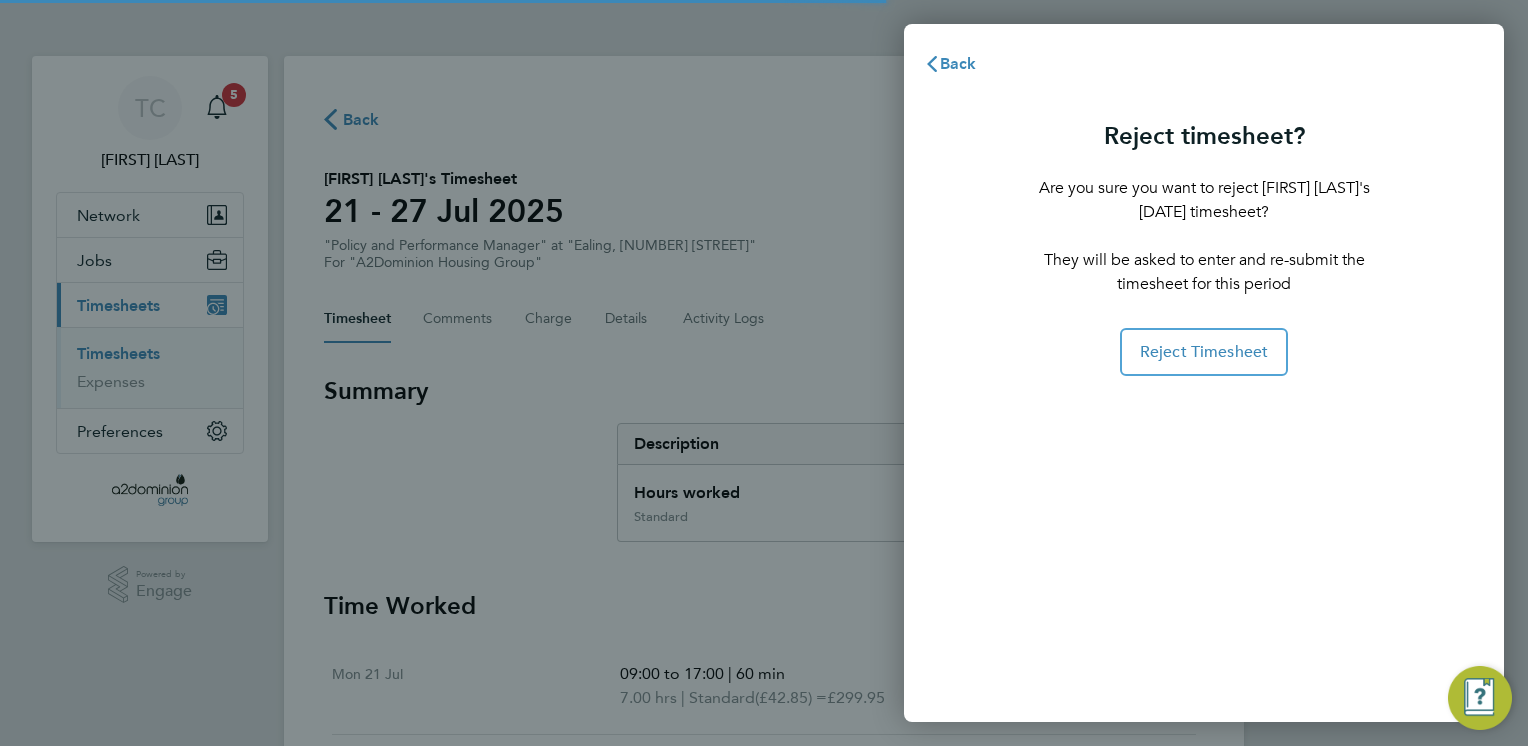 scroll, scrollTop: 0, scrollLeft: 0, axis: both 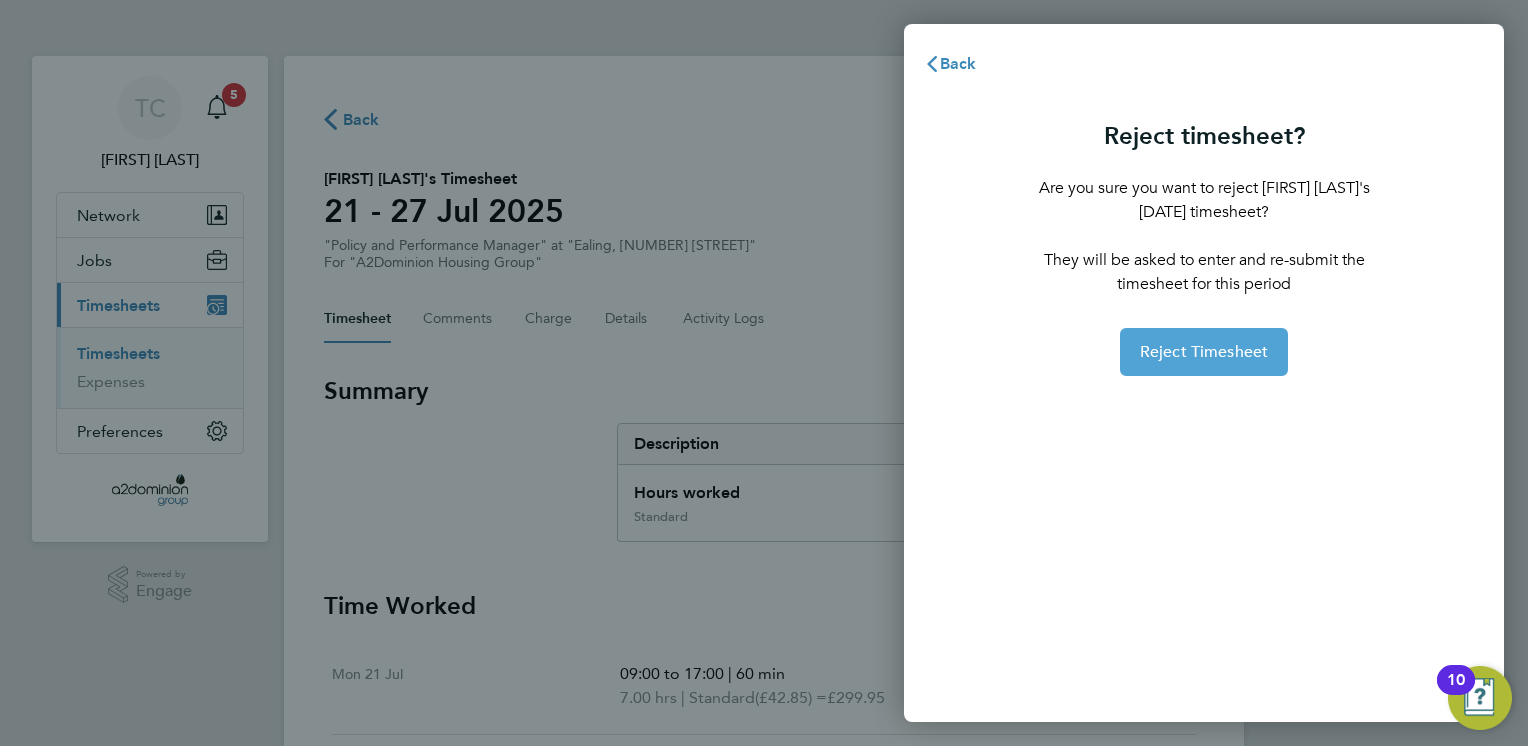 click on "Reject Timesheet" 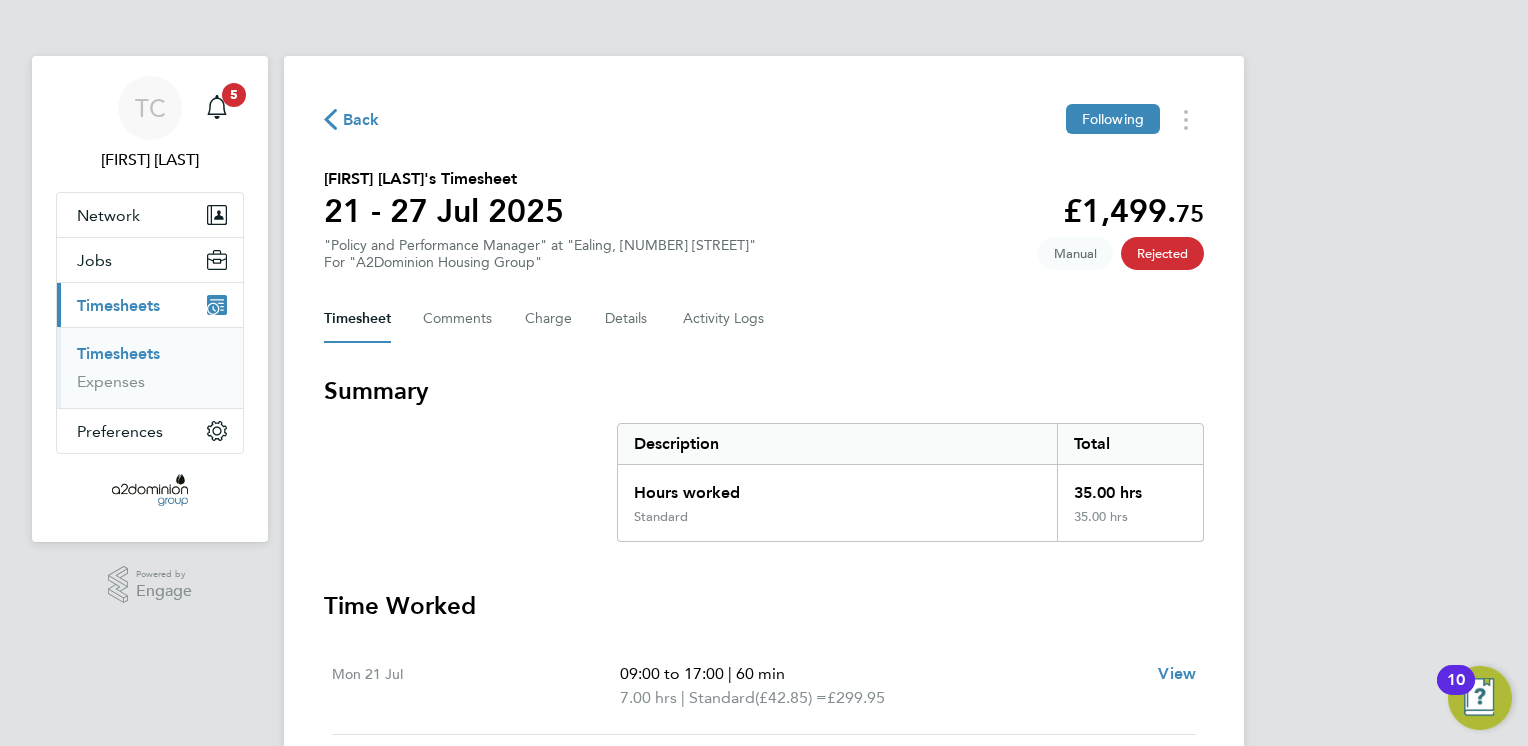 click on "Timesheets" at bounding box center [118, 353] 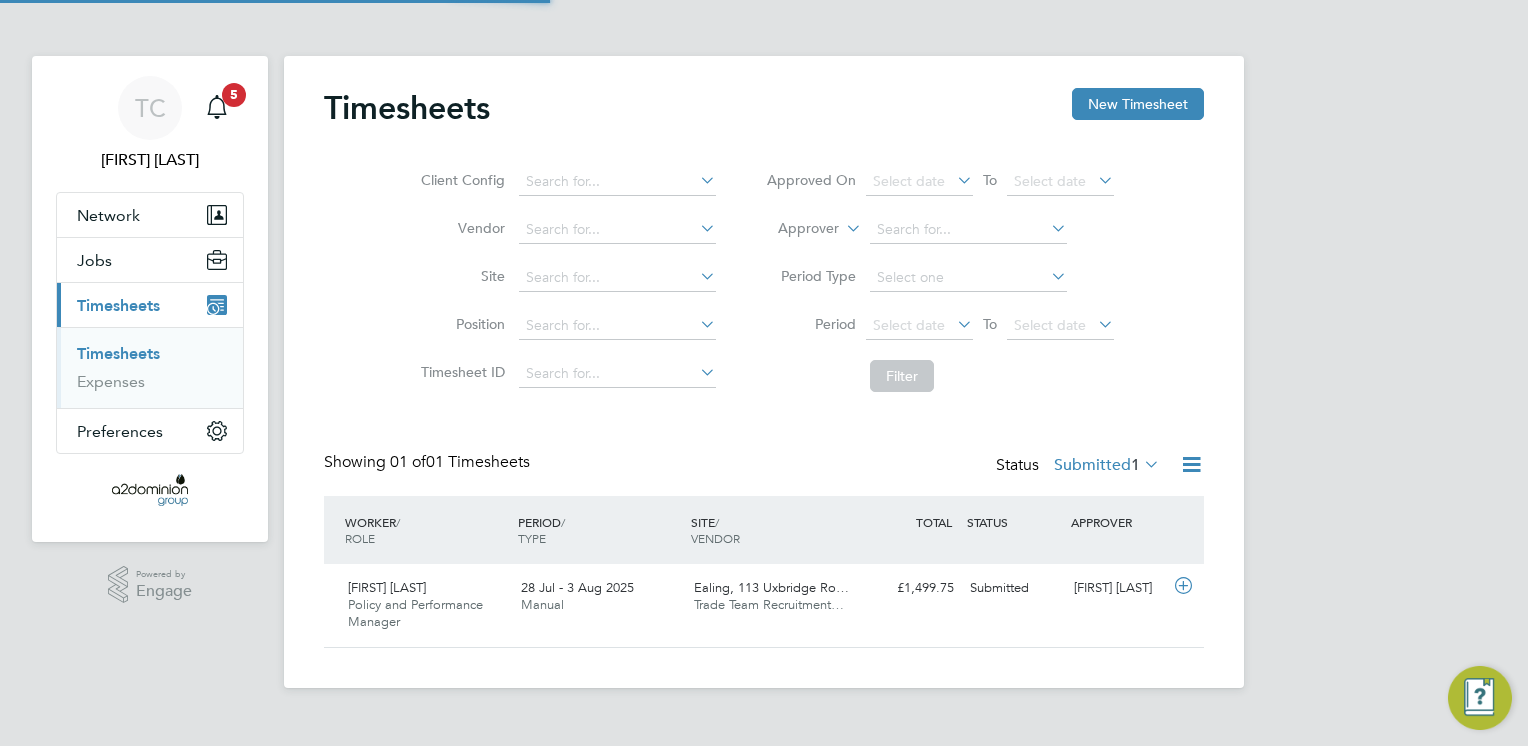 scroll, scrollTop: 10, scrollLeft: 10, axis: both 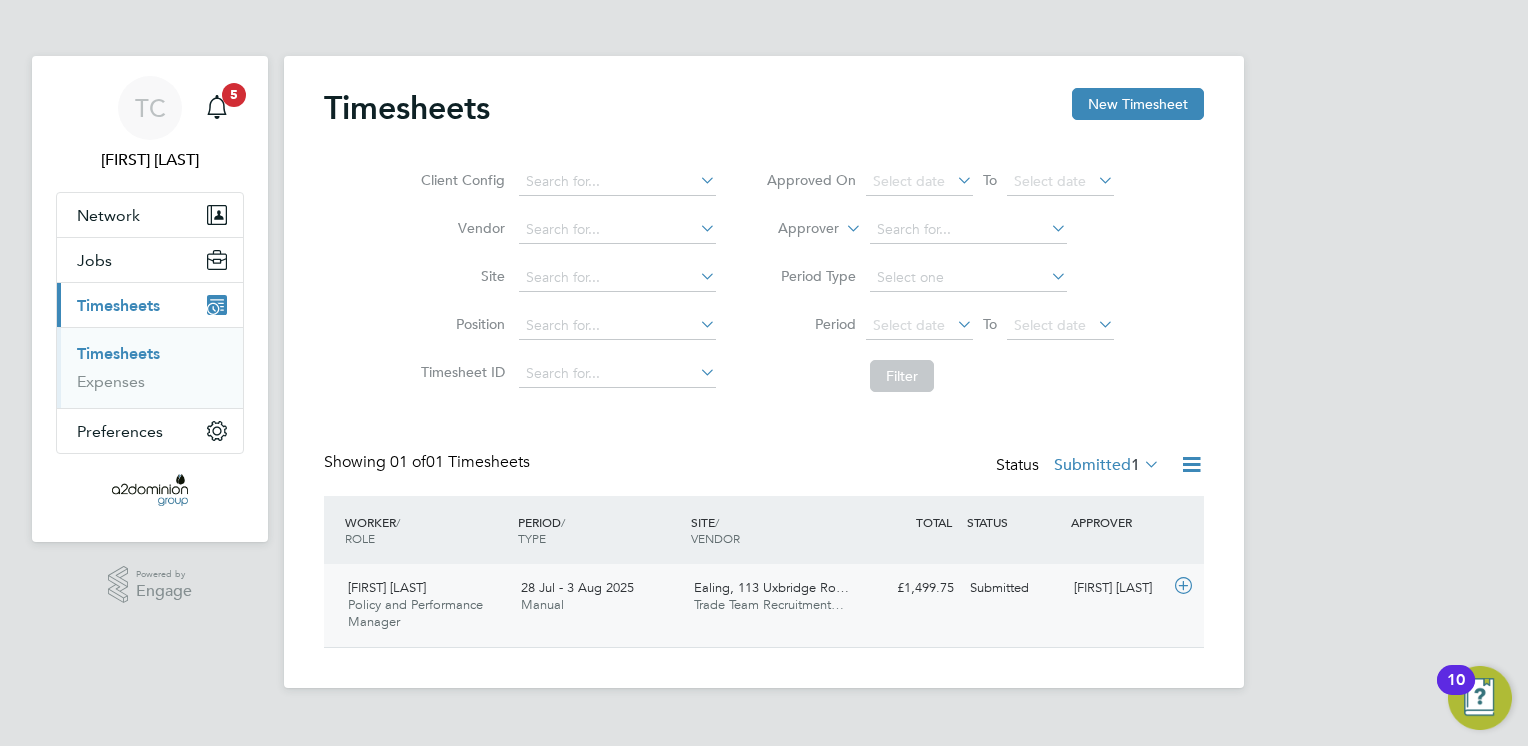 click on "Policy and Performance Manager" 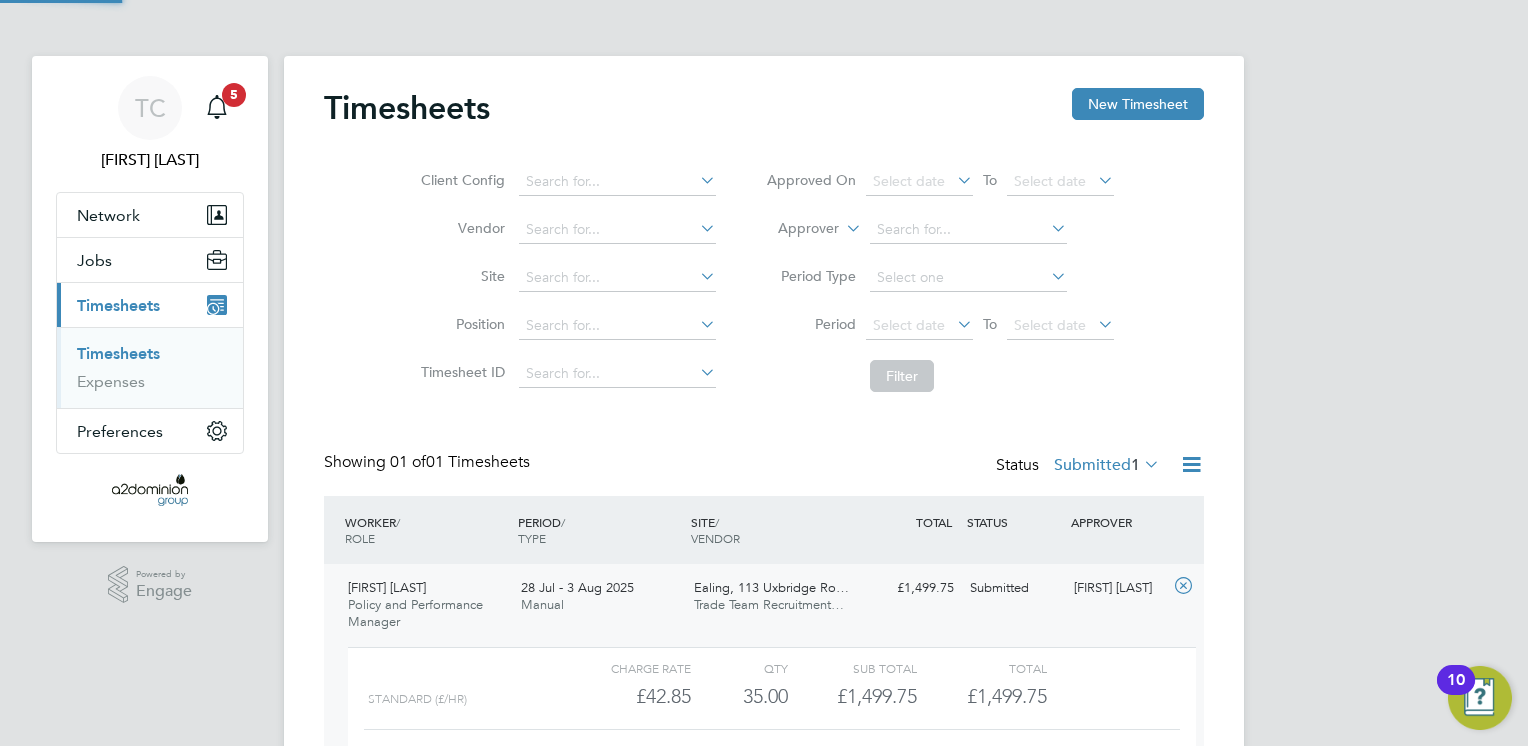 scroll, scrollTop: 9, scrollLeft: 9, axis: both 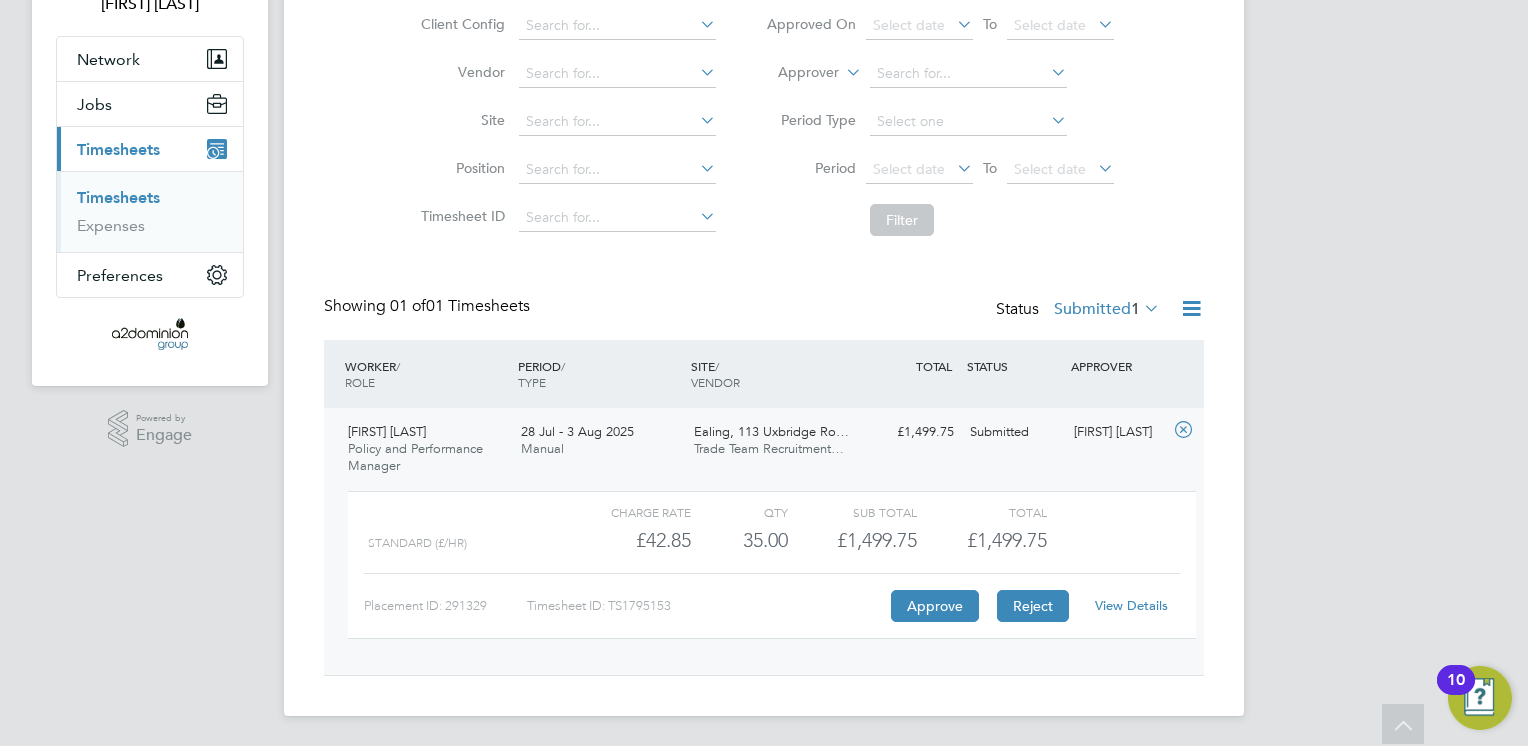 click on "Reject" 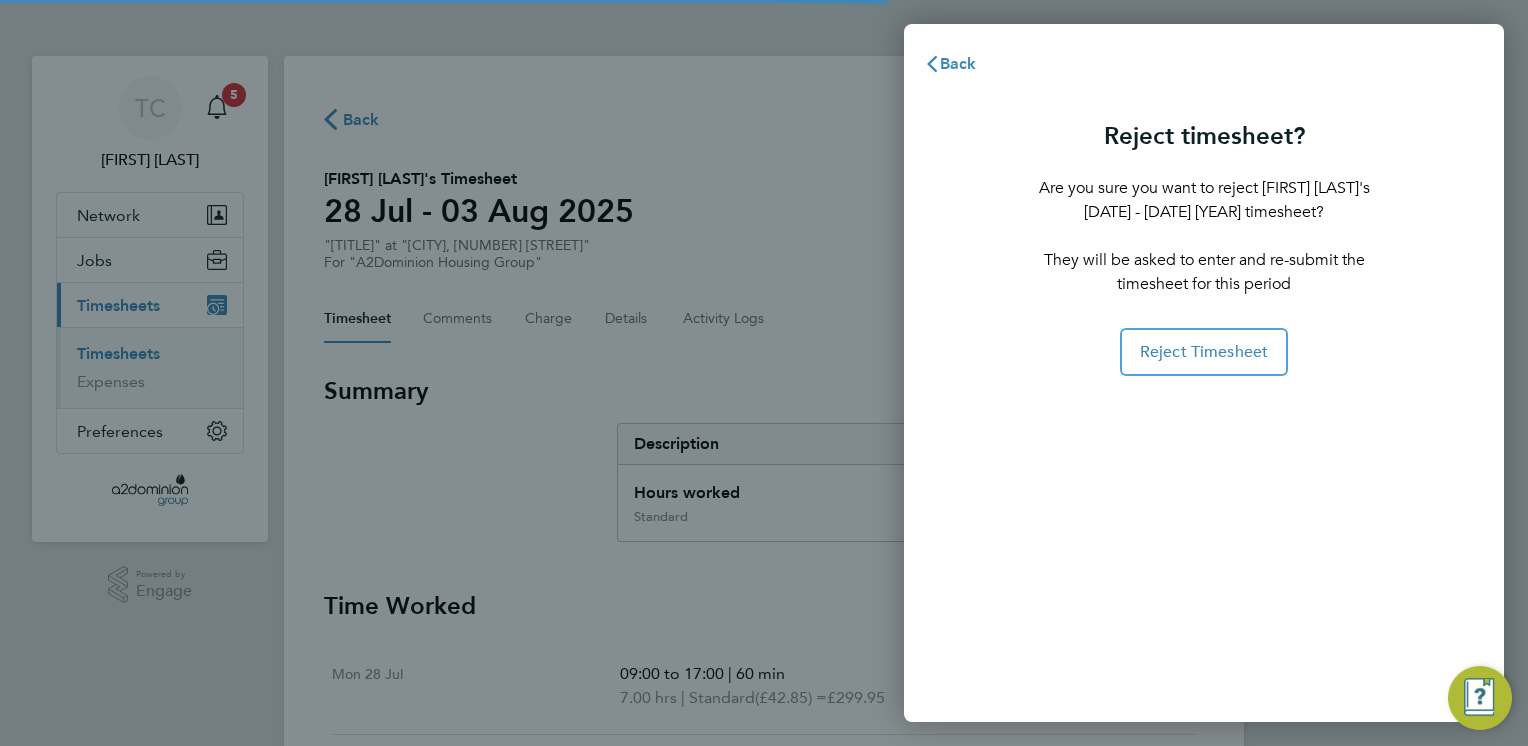 scroll, scrollTop: 0, scrollLeft: 0, axis: both 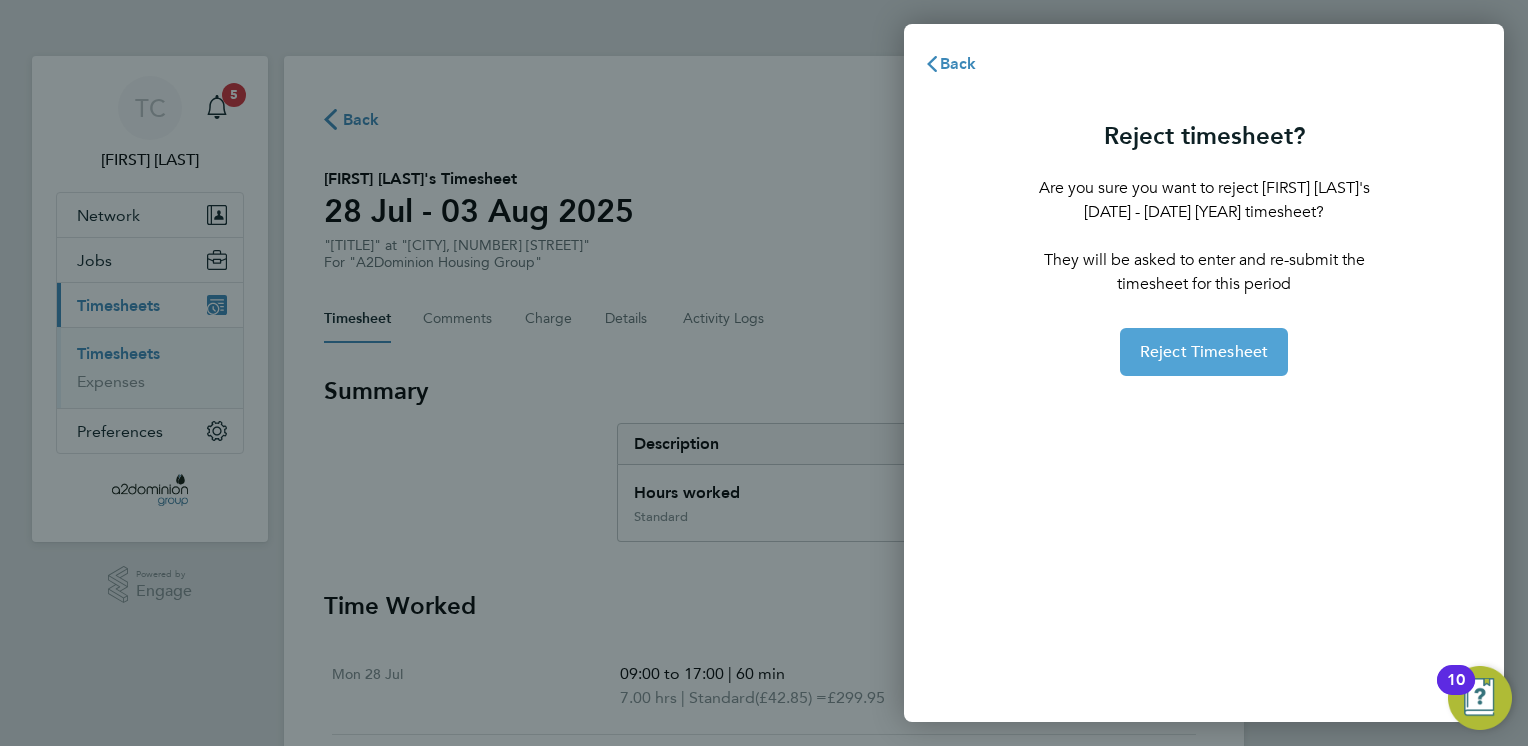 click on "Reject Timesheet" 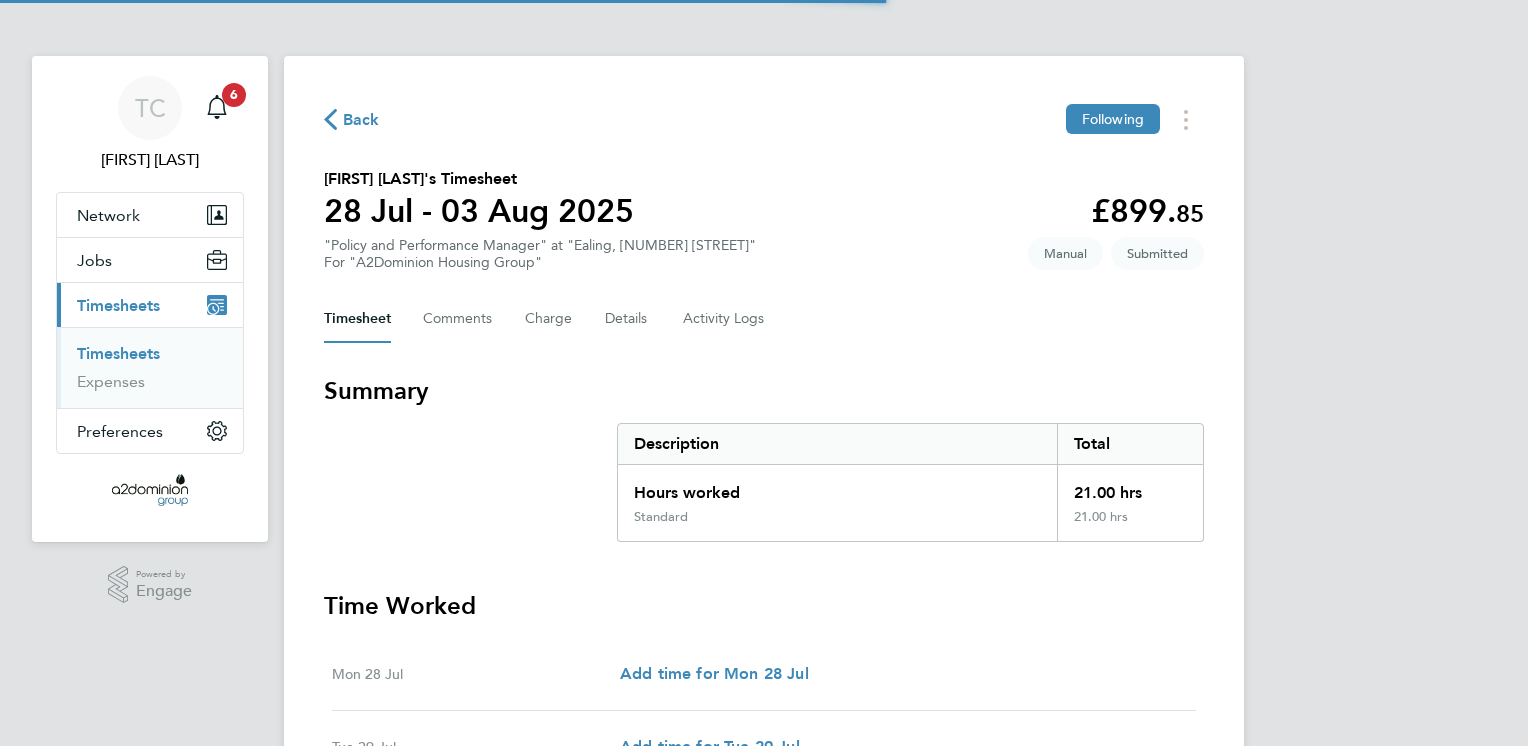 scroll, scrollTop: 0, scrollLeft: 0, axis: both 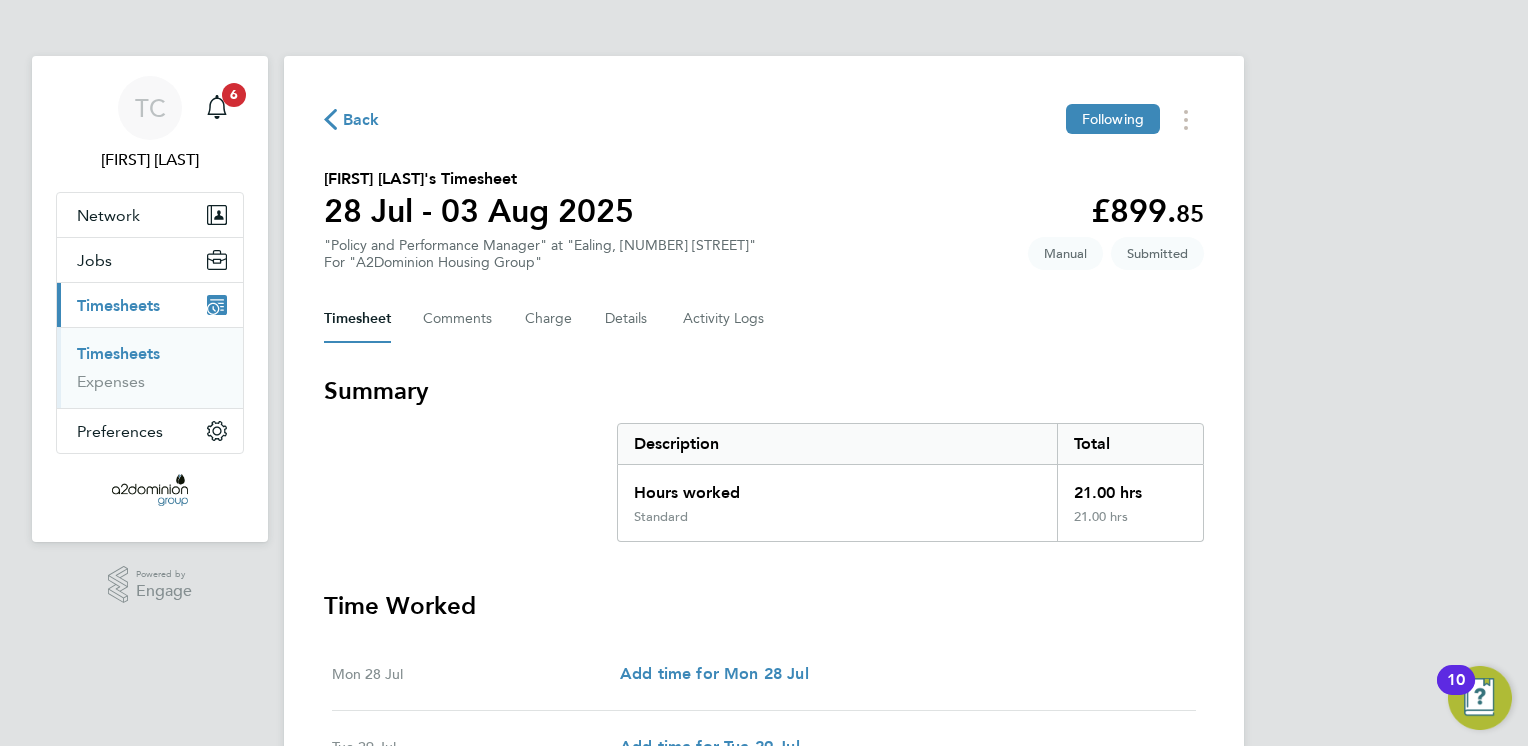 type 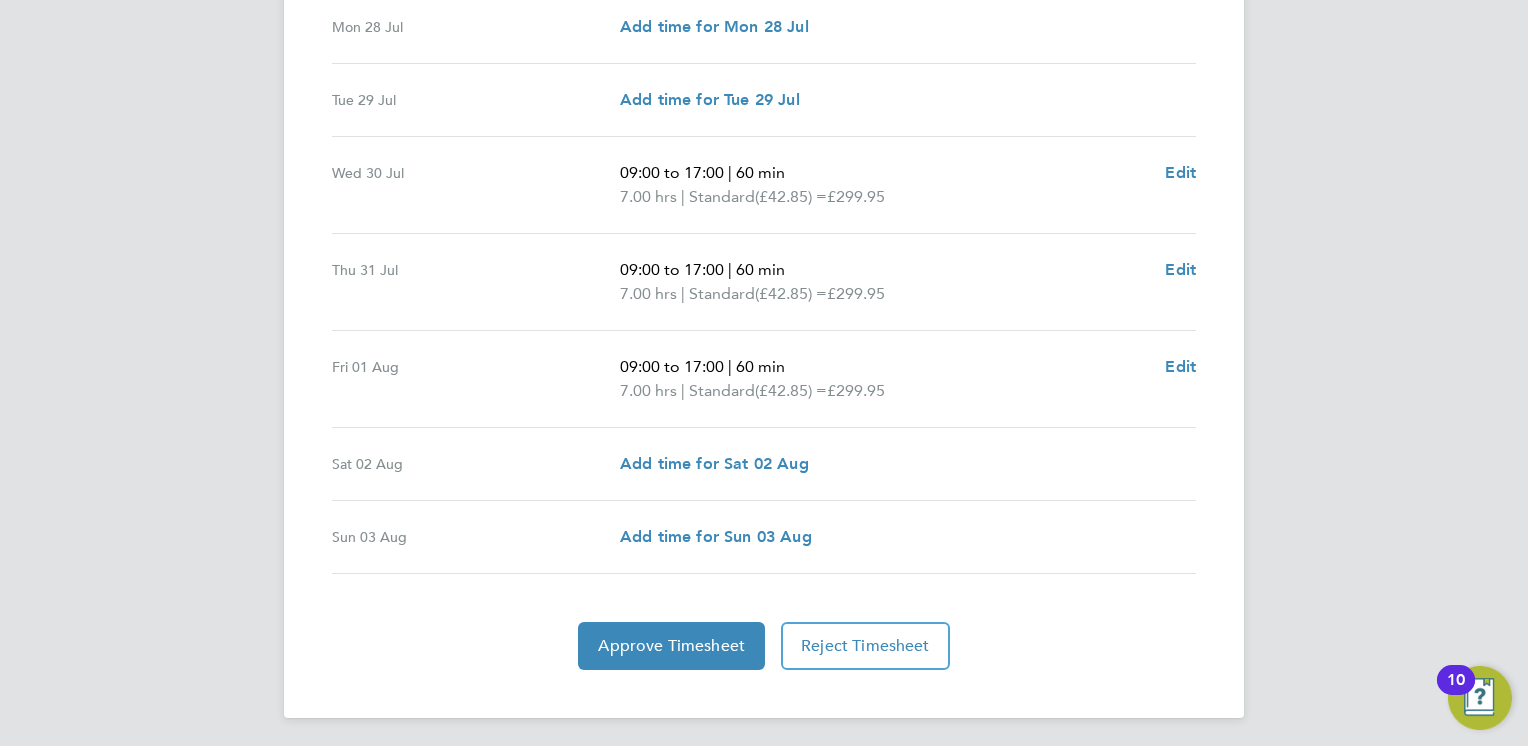 scroll, scrollTop: 648, scrollLeft: 0, axis: vertical 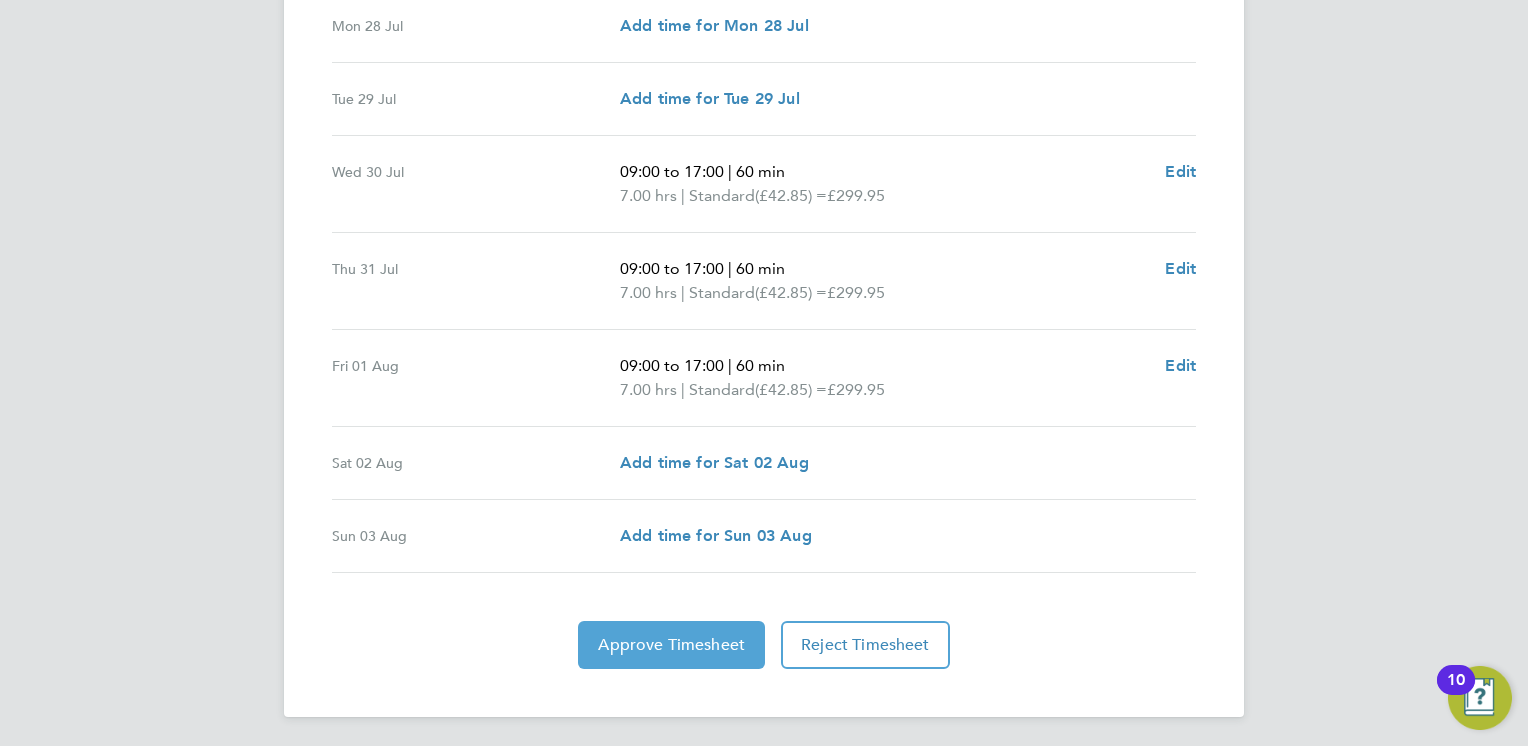 click on "Approve Timesheet" 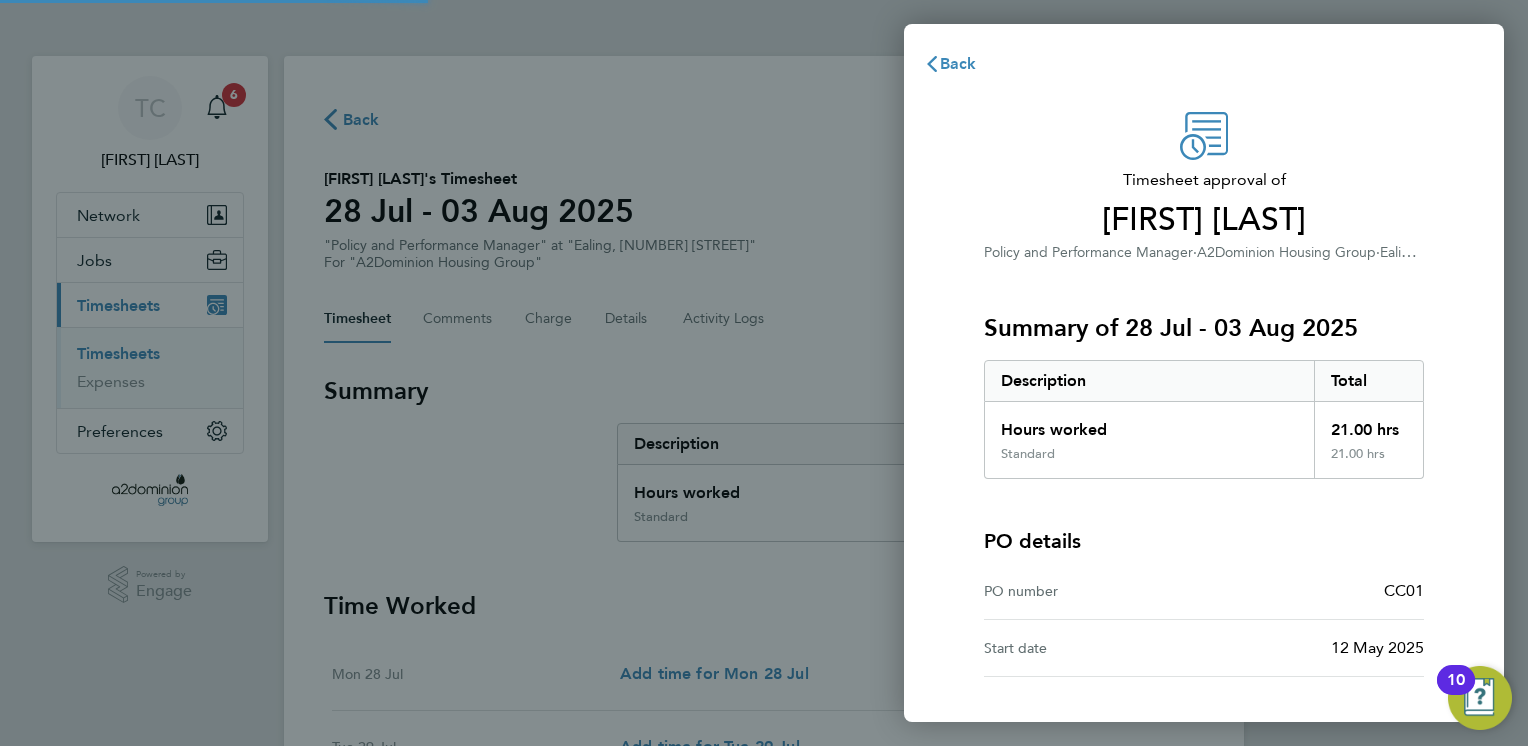 scroll, scrollTop: 0, scrollLeft: 0, axis: both 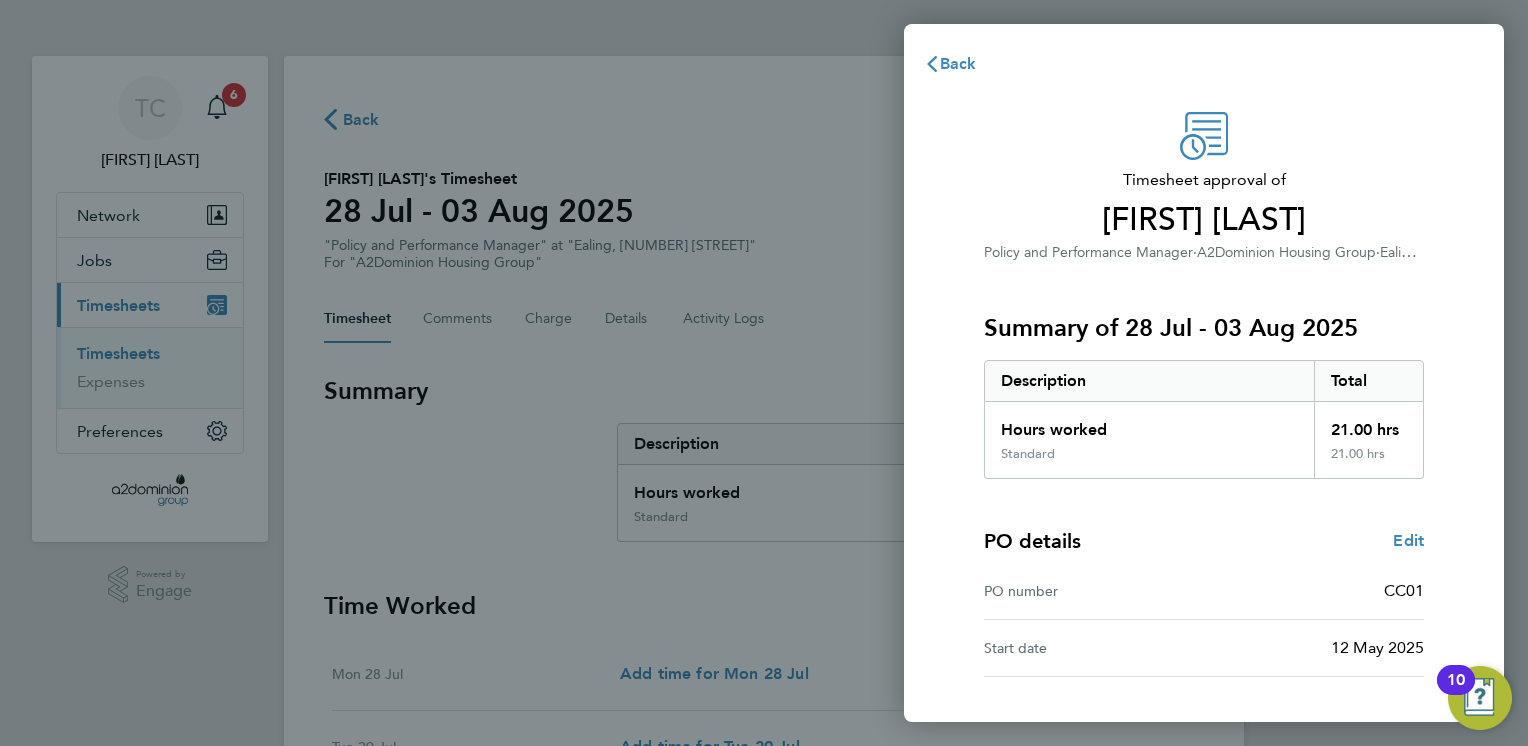 click on "PO details  Edit" 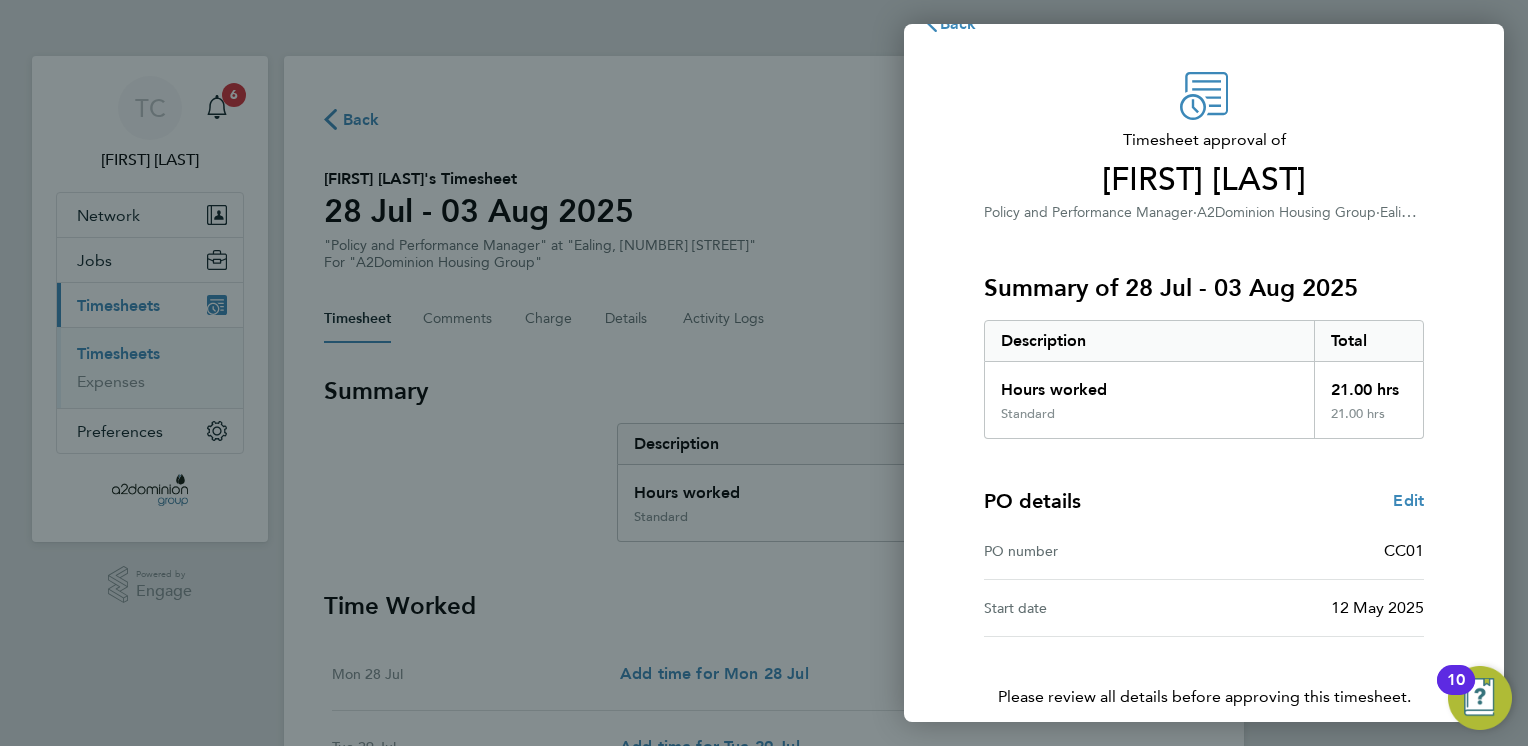 scroll, scrollTop: 129, scrollLeft: 0, axis: vertical 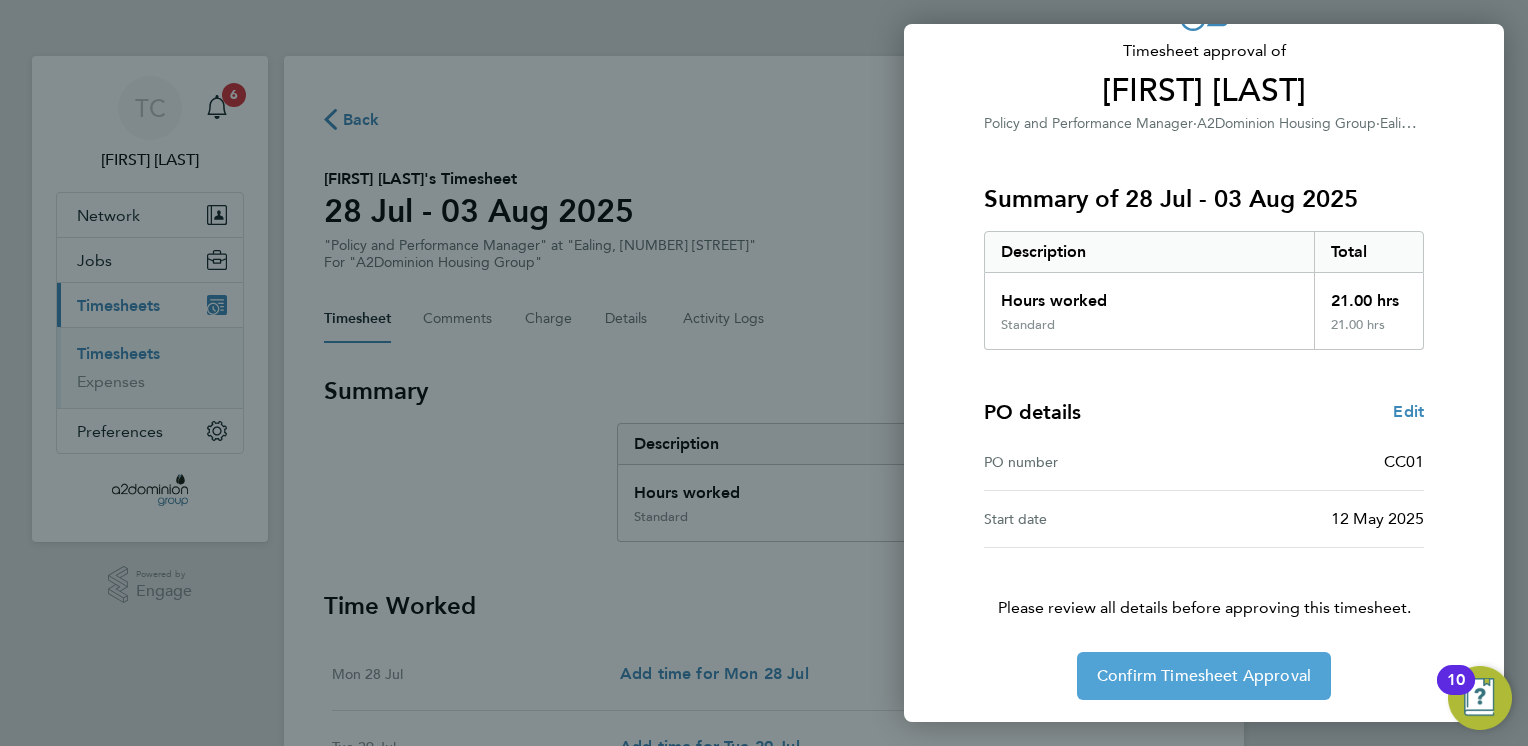 click on "Confirm Timesheet Approval" 